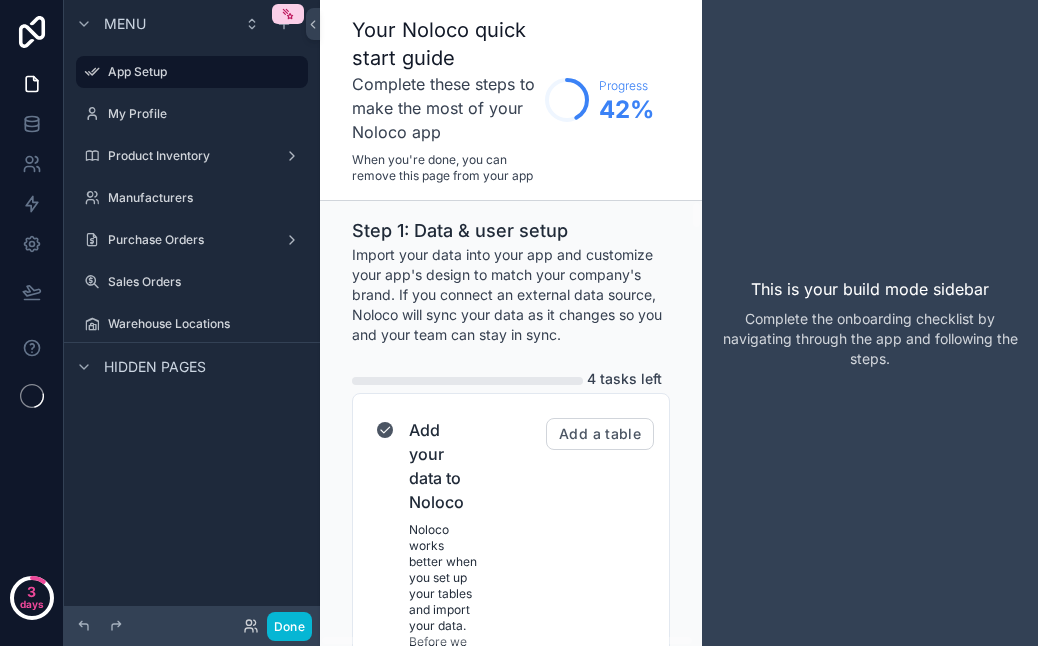scroll, scrollTop: 0, scrollLeft: 0, axis: both 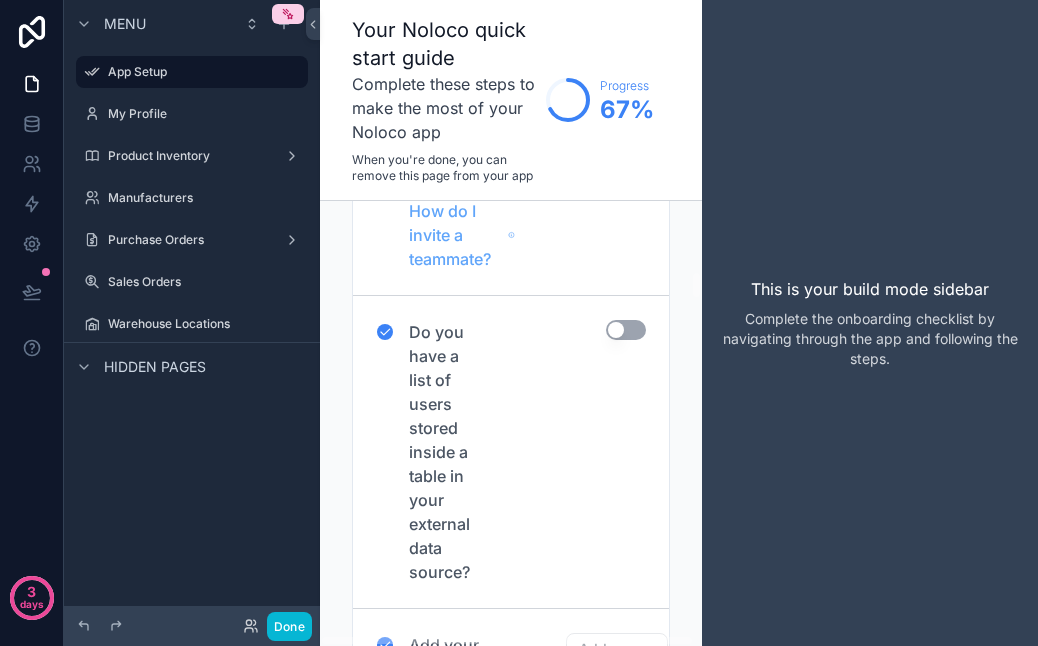 click on "Use setting" at bounding box center [626, 330] 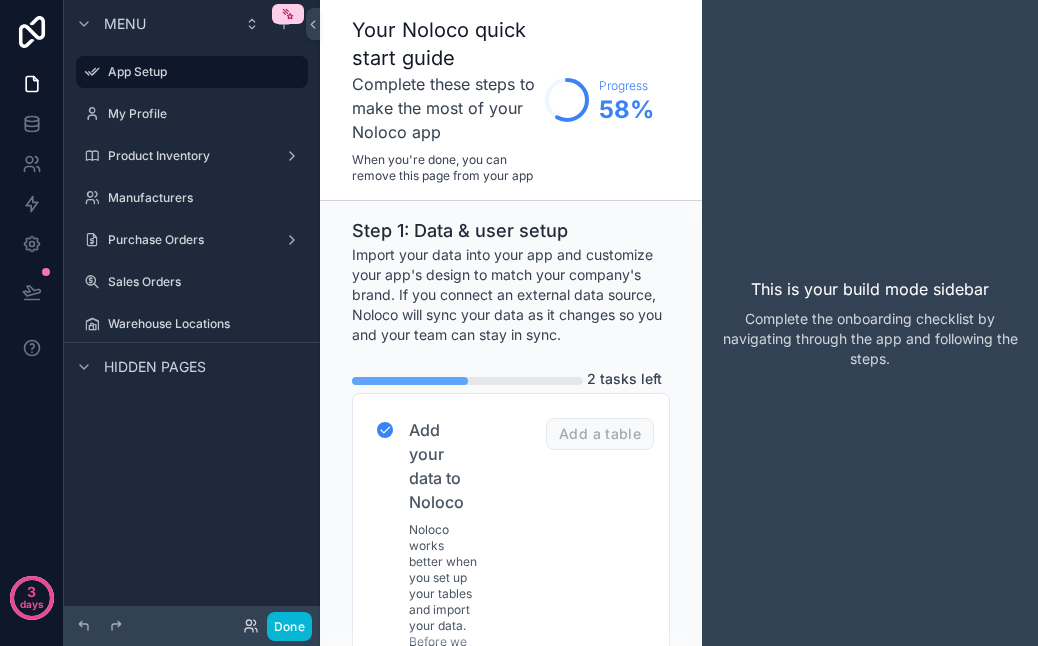 click on "Add a table" at bounding box center (600, 434) 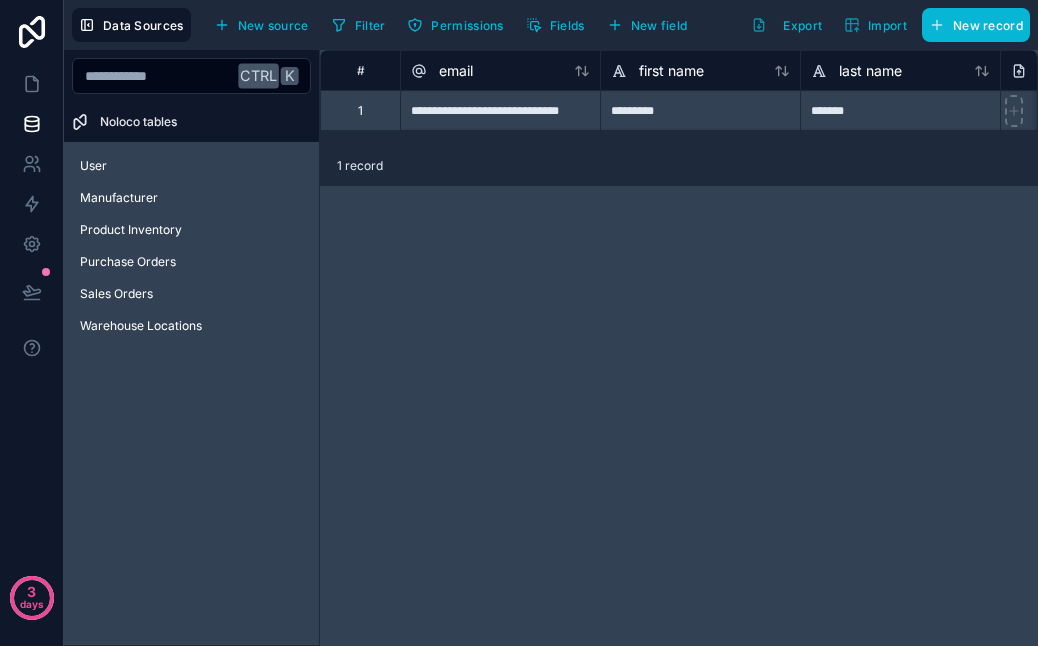 click on "Manufacturer" at bounding box center [191, 198] 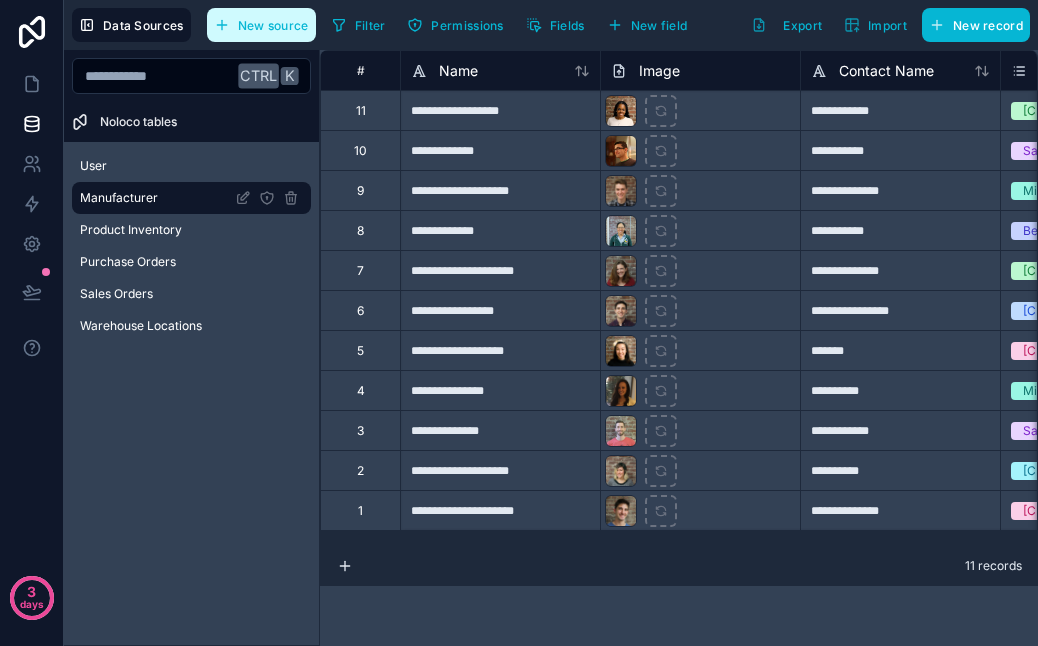 click on "New source" at bounding box center [273, 25] 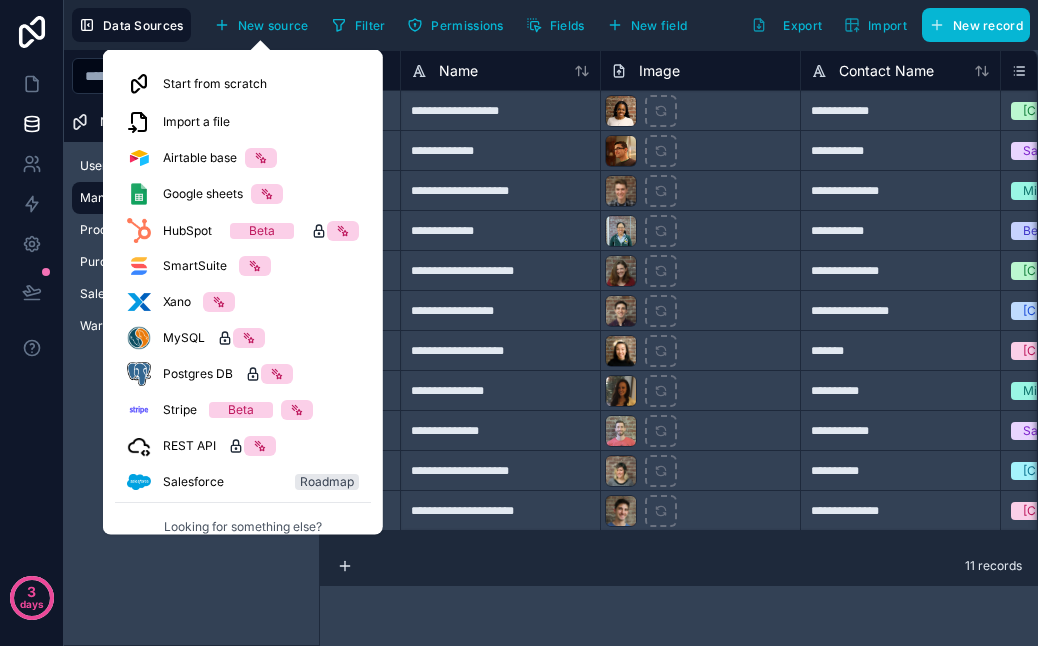 click at bounding box center [261, 158] 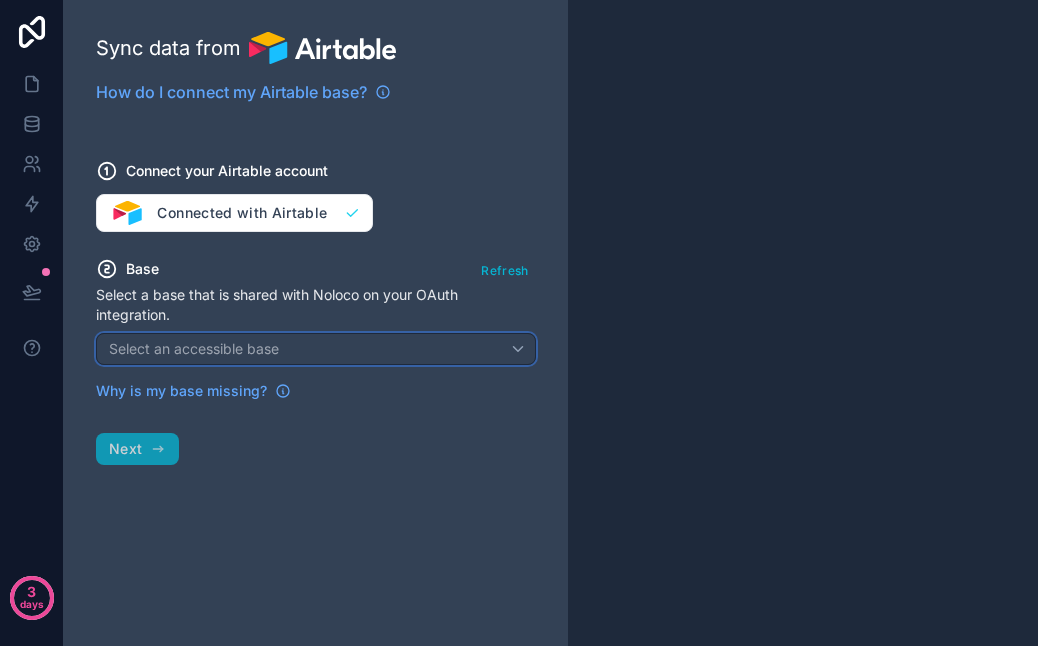 click on "Select an accessible base" at bounding box center [316, 349] 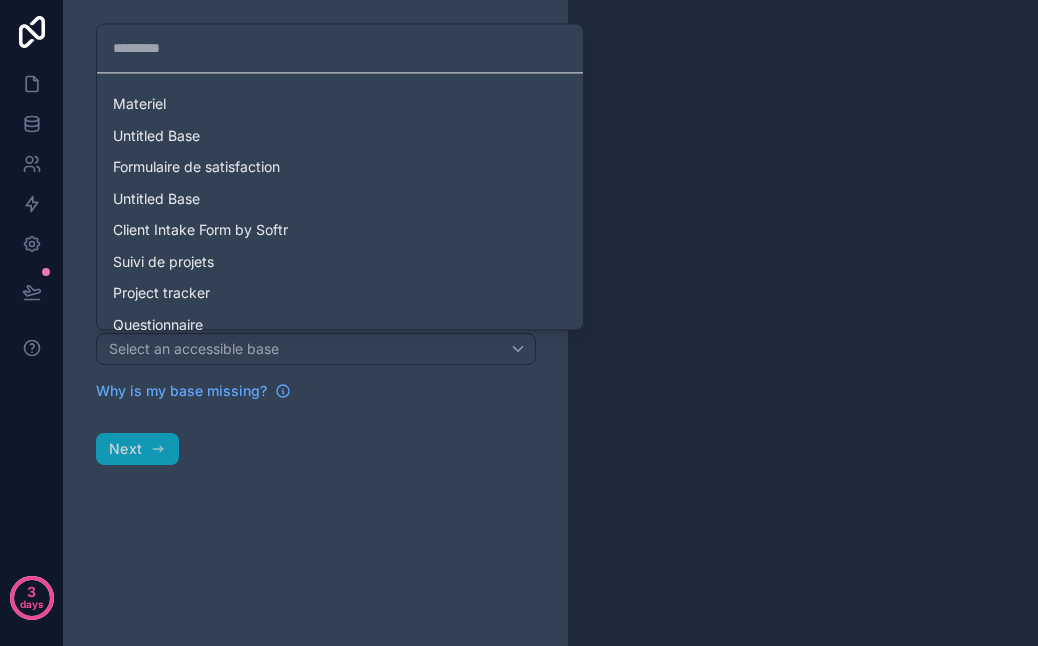 click on "Materiel" at bounding box center [340, 104] 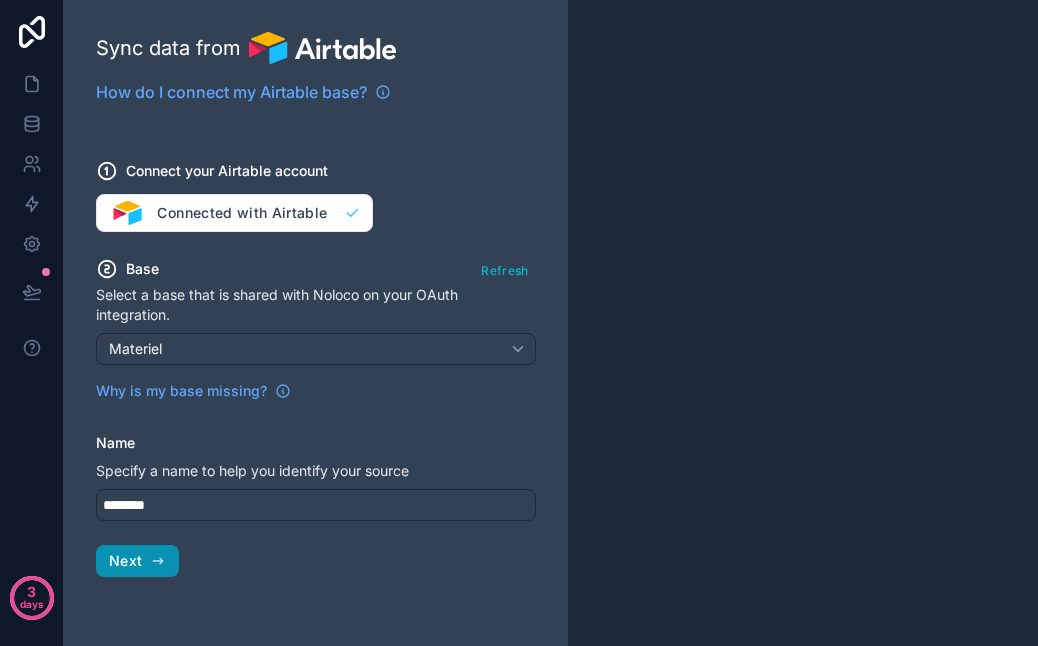 click on "Next" at bounding box center [137, 561] 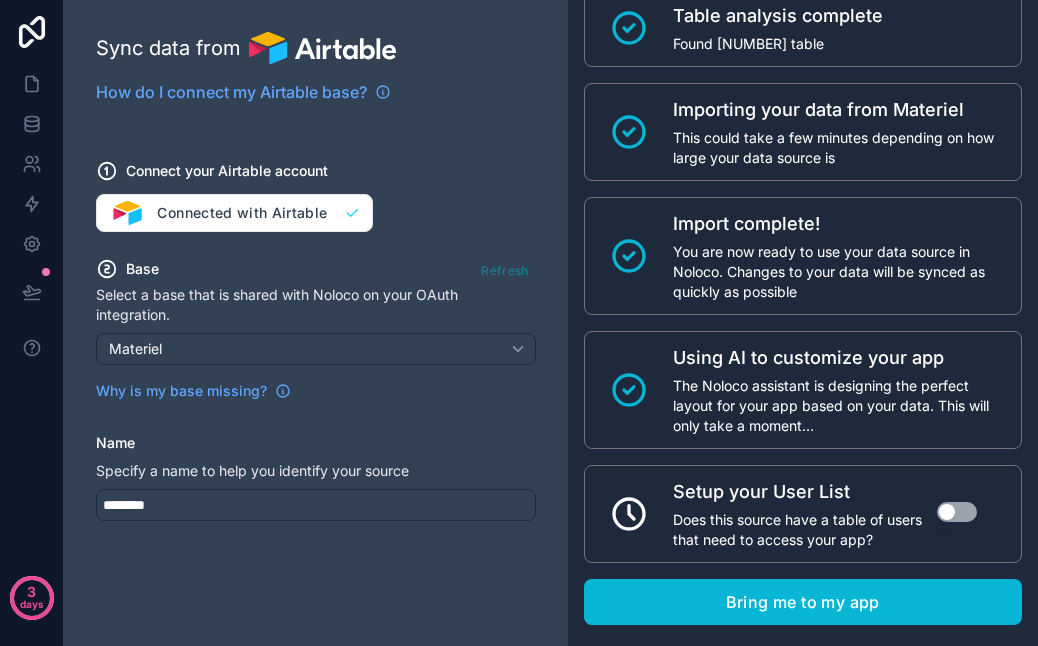 scroll, scrollTop: 209, scrollLeft: 0, axis: vertical 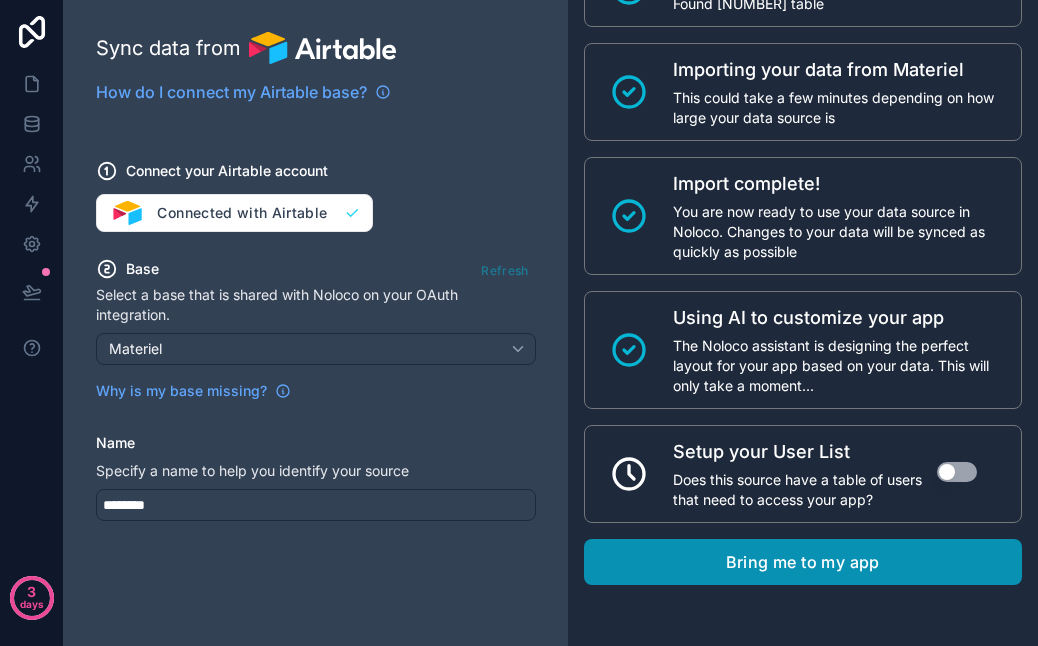click on "Bring me to my app" at bounding box center (803, 562) 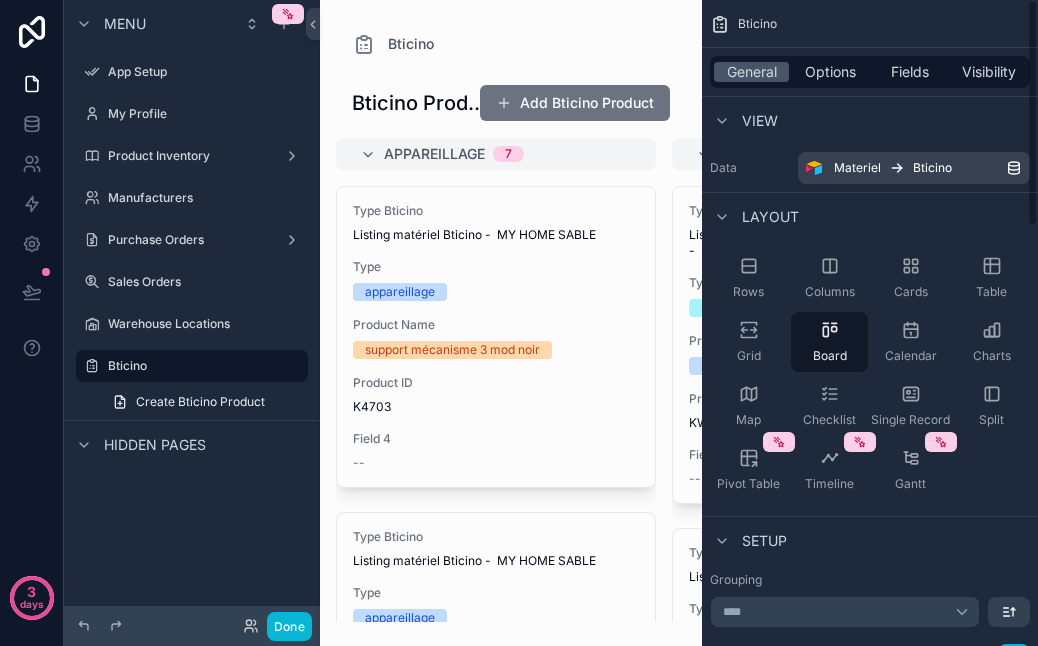 click on "Pivot Table" at bounding box center (748, 484) 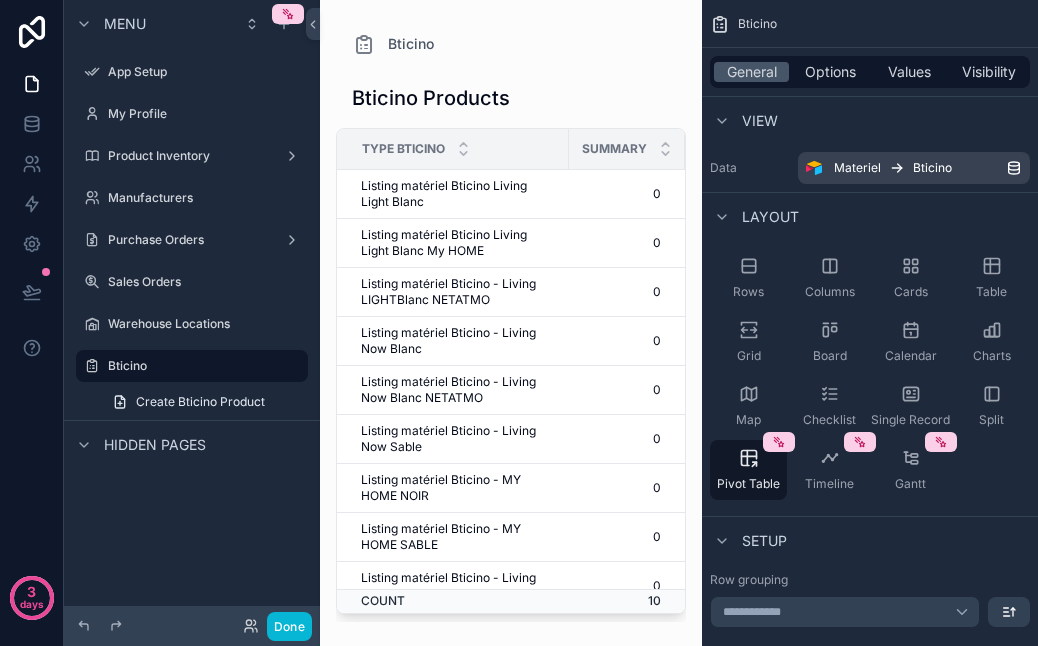 click on "App Setup" at bounding box center [206, 72] 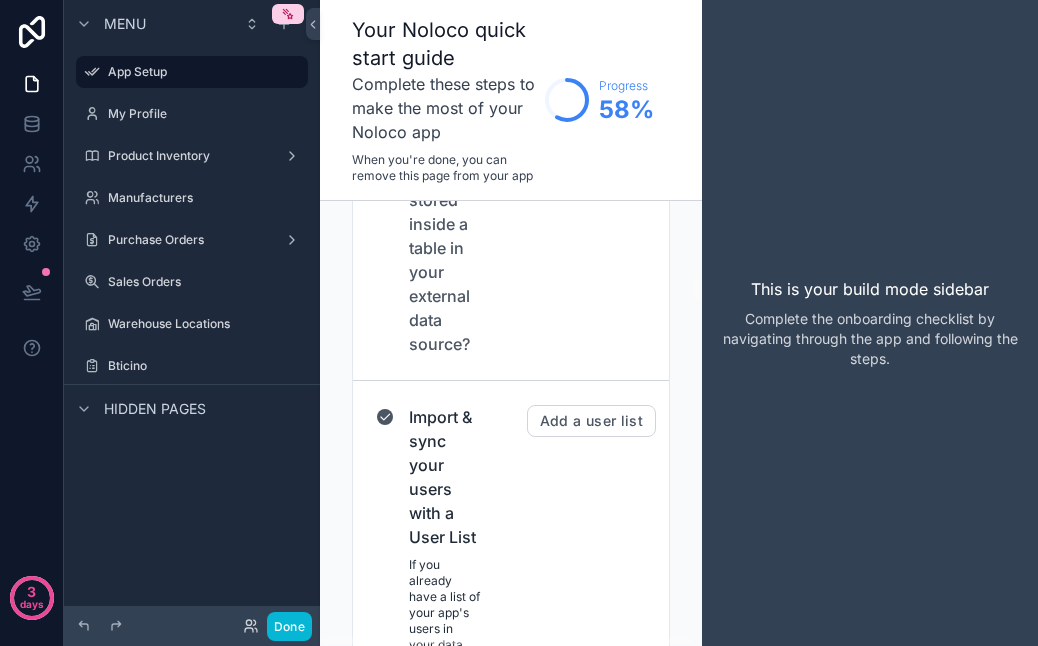 scroll, scrollTop: 1300, scrollLeft: 0, axis: vertical 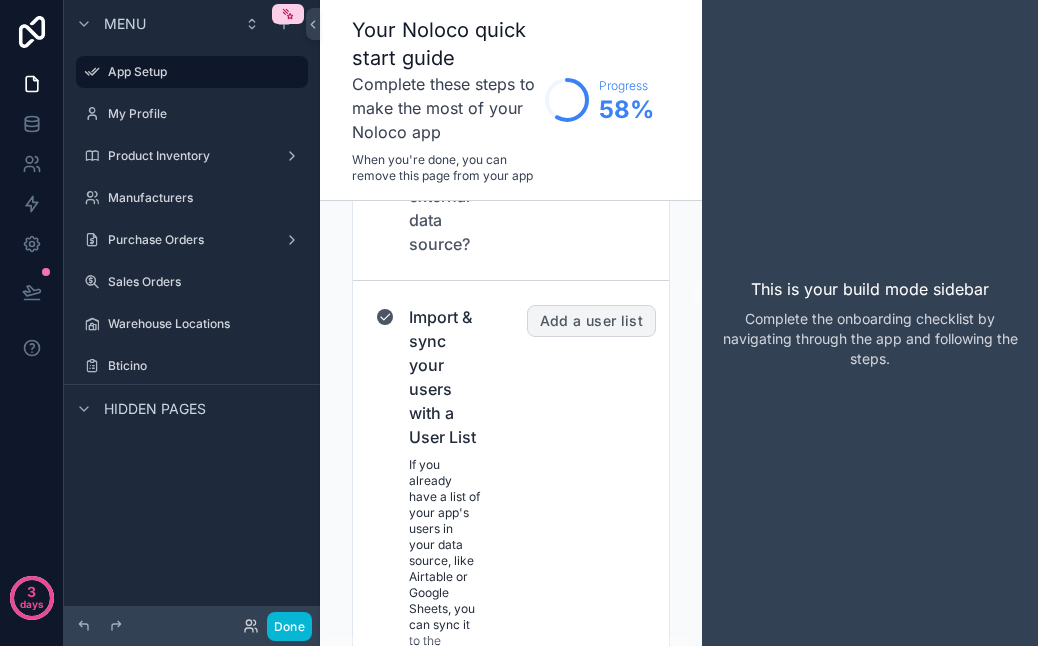 click on "Add a user list" at bounding box center [591, 321] 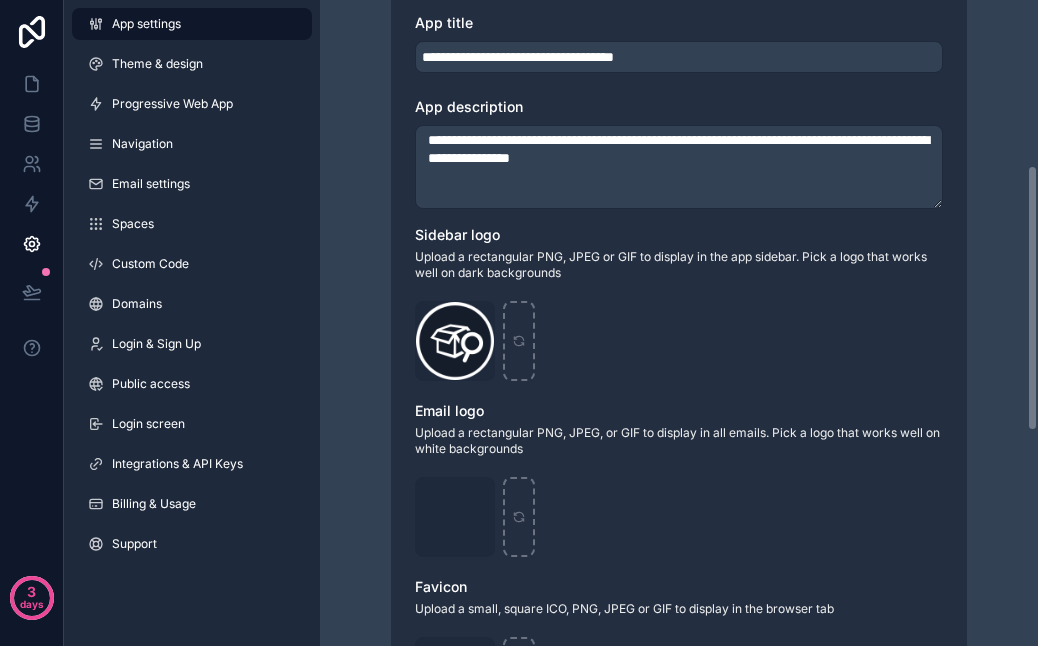 scroll, scrollTop: 400, scrollLeft: 0, axis: vertical 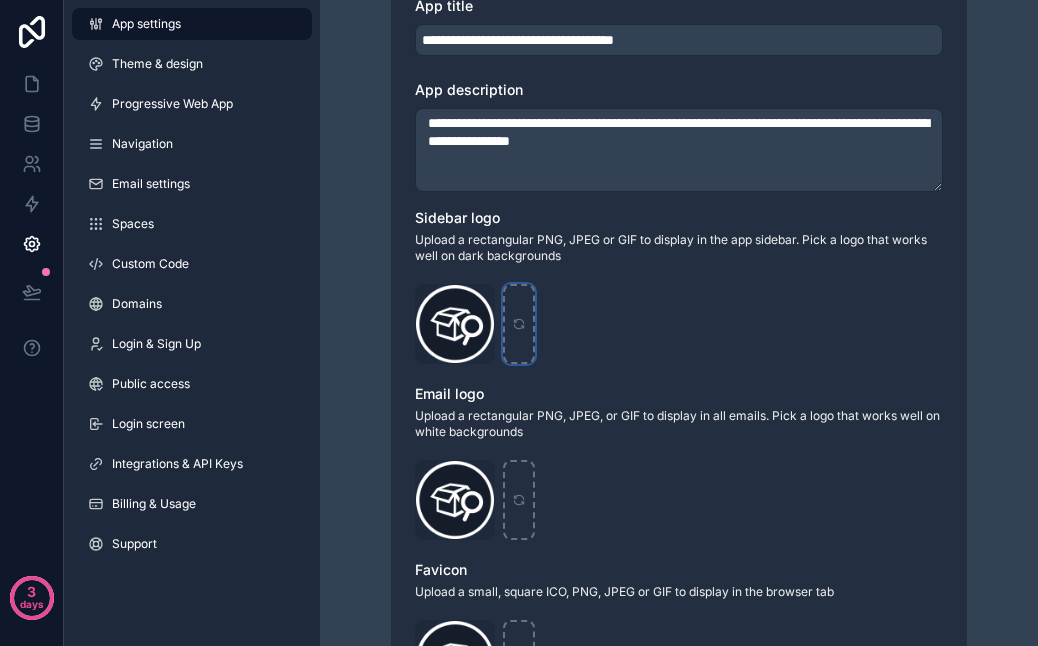 click at bounding box center (519, 324) 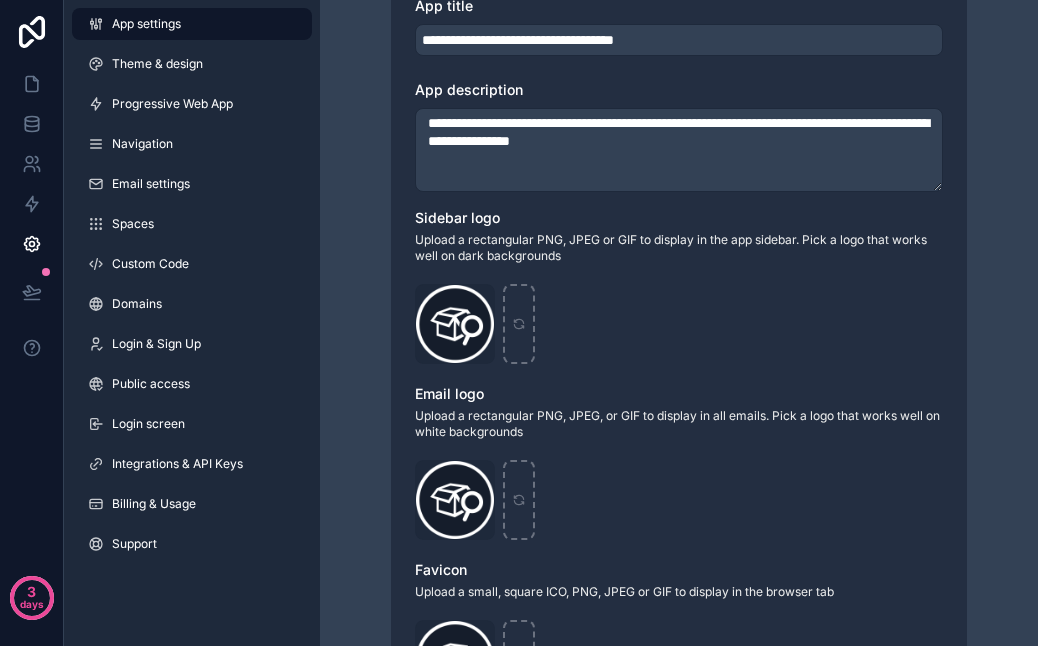 click on "Navigation" at bounding box center (192, 144) 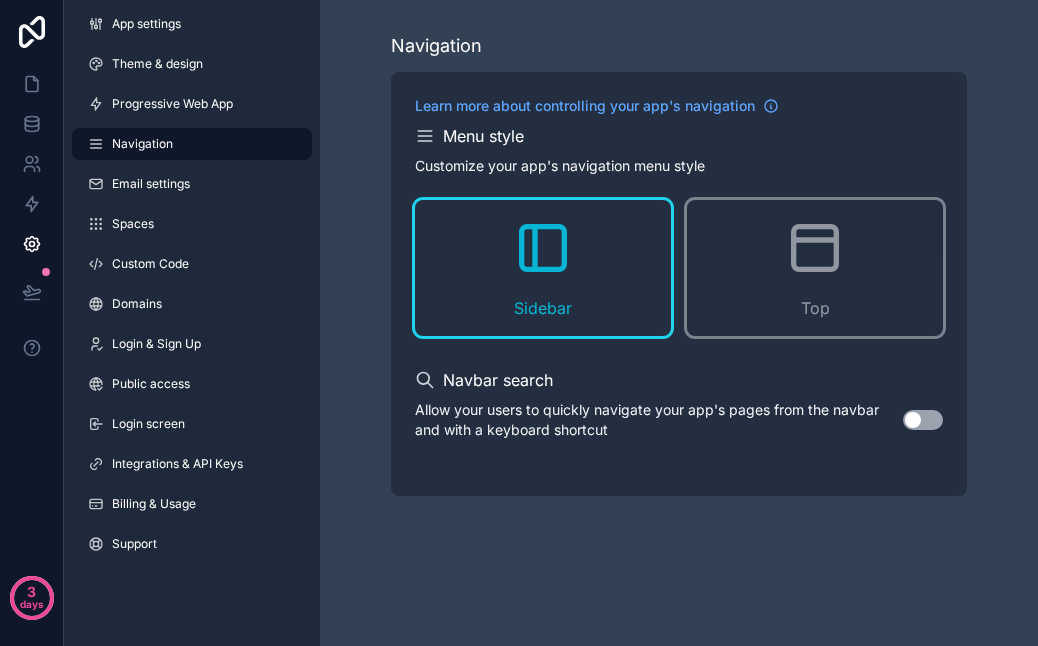 click on "Spaces" at bounding box center (192, 224) 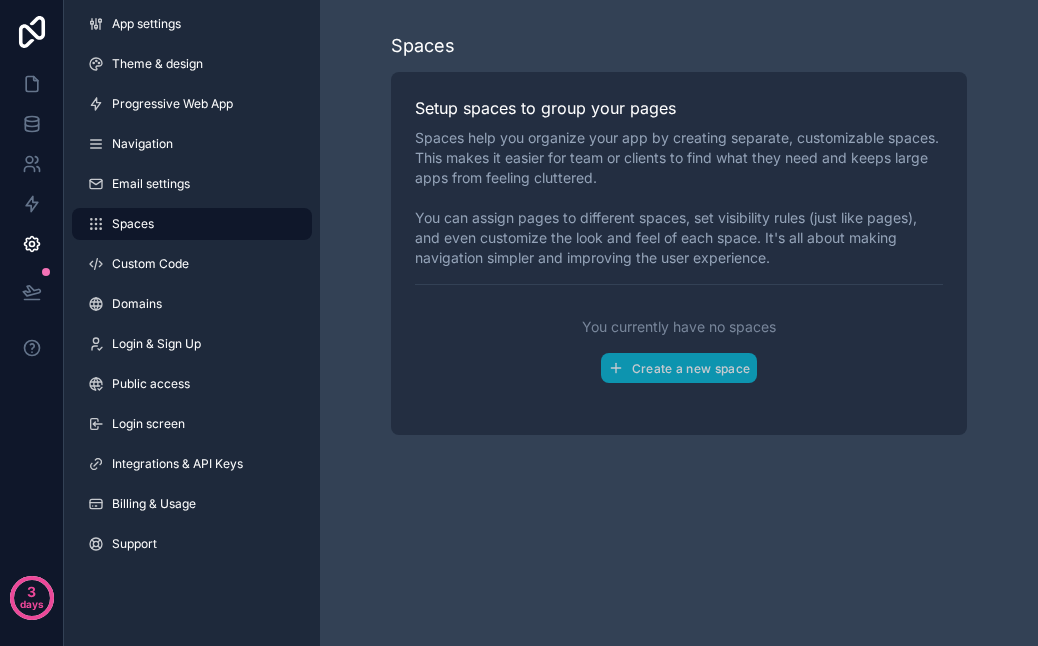 click on "Custom Code" at bounding box center (192, 264) 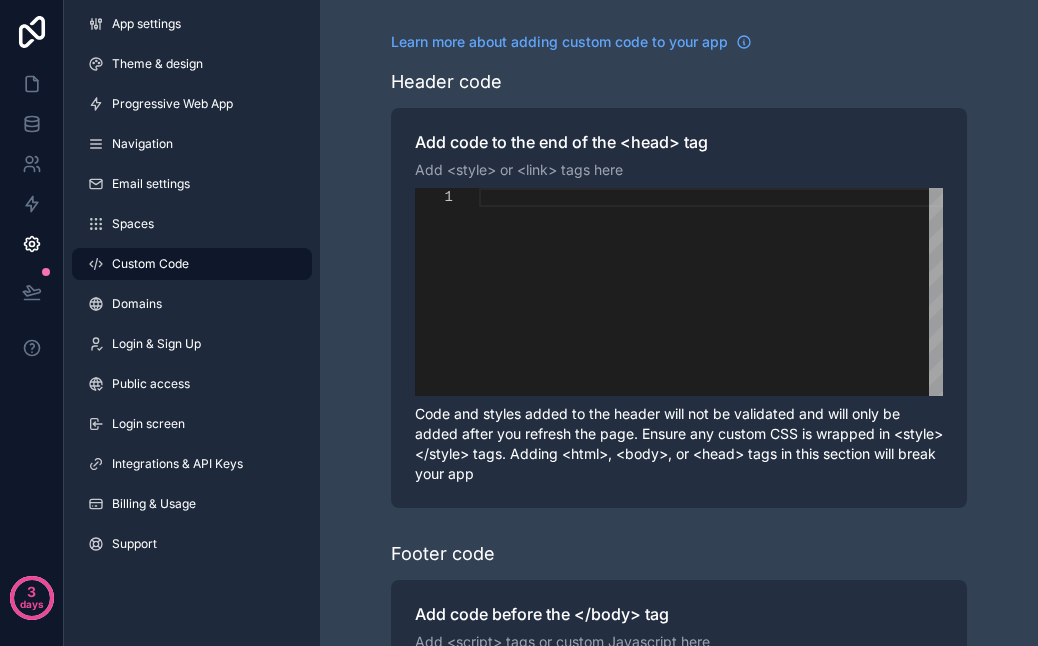 click on "Navigation" at bounding box center [192, 144] 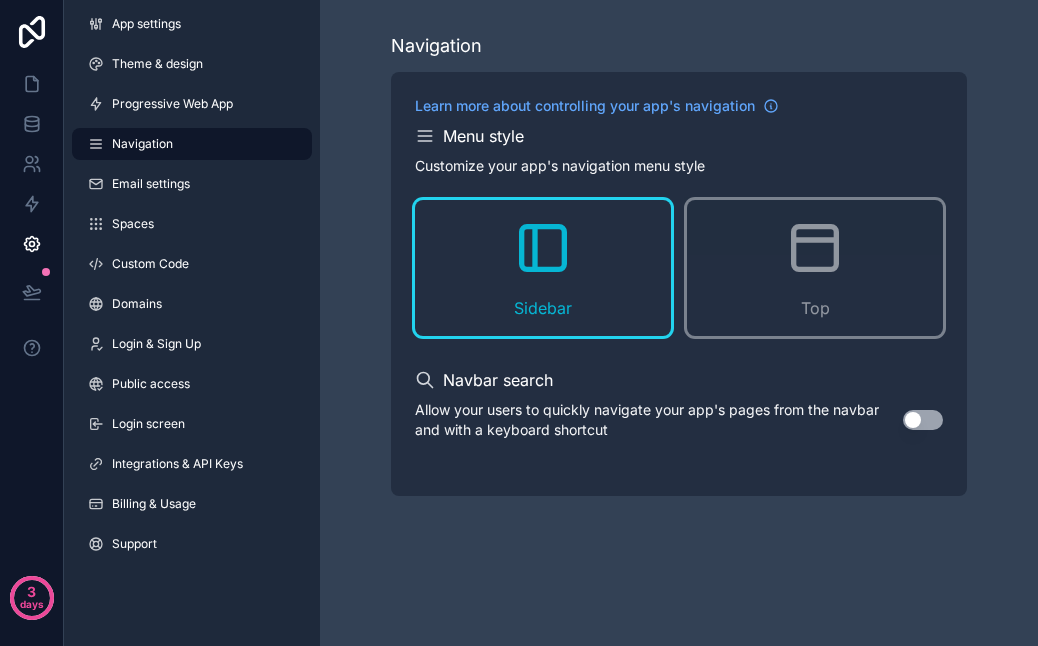 click on "Progressive Web App" at bounding box center [192, 104] 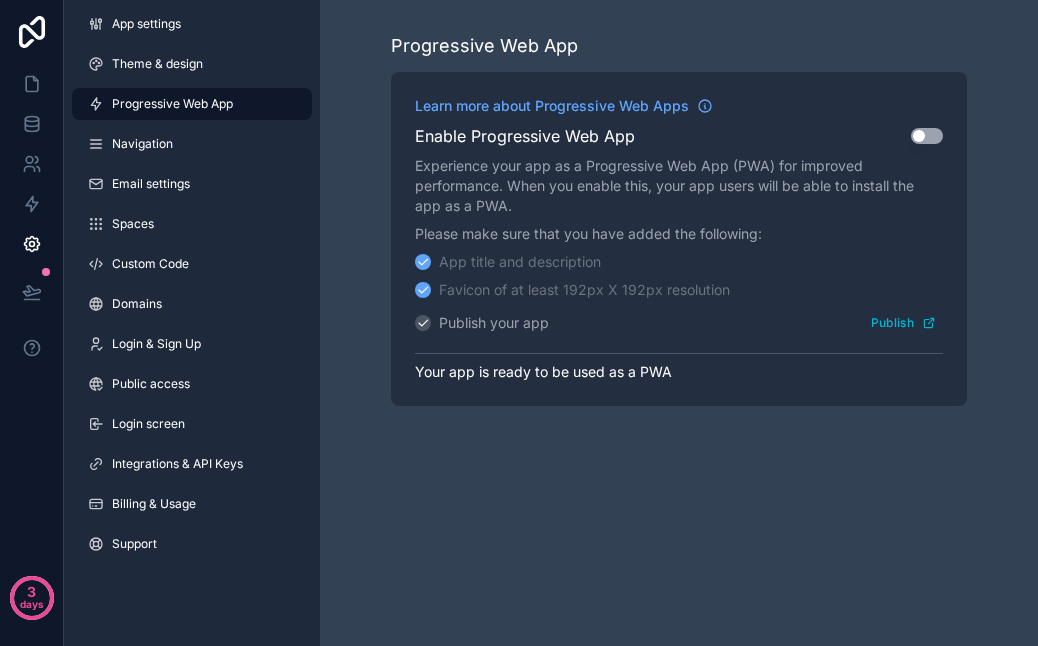 click on "Theme & design" at bounding box center [157, 64] 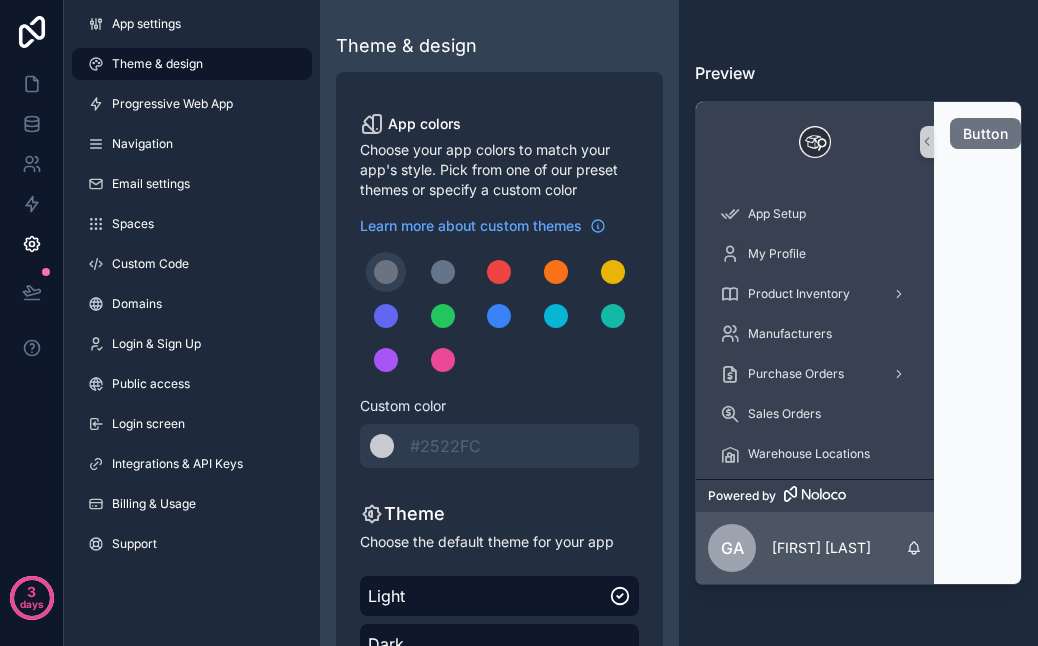 click at bounding box center [499, 272] 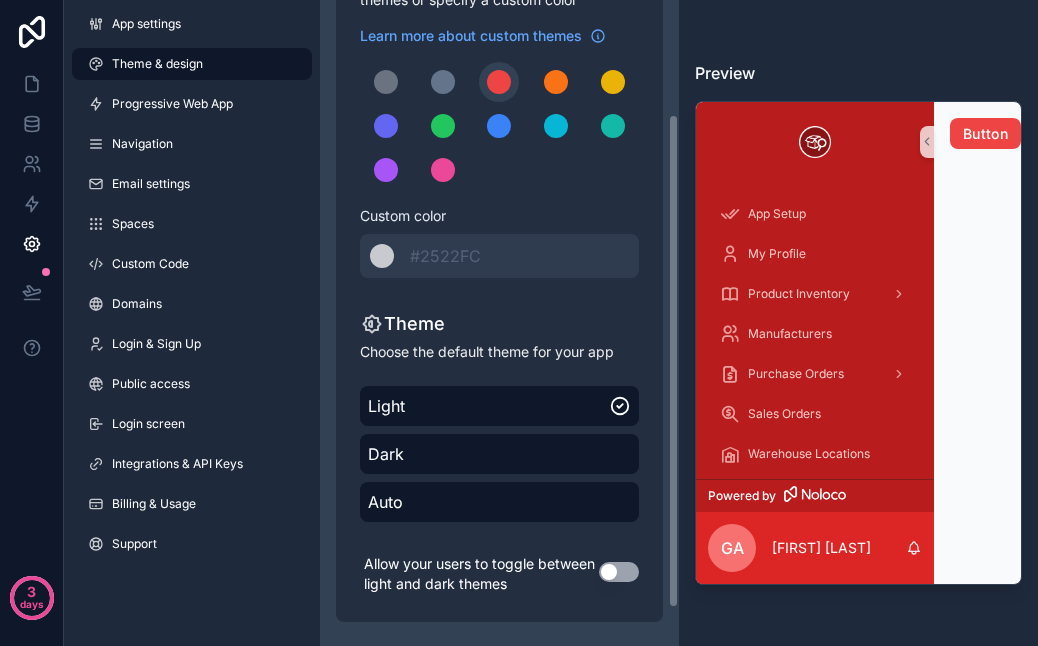 scroll, scrollTop: 198, scrollLeft: 0, axis: vertical 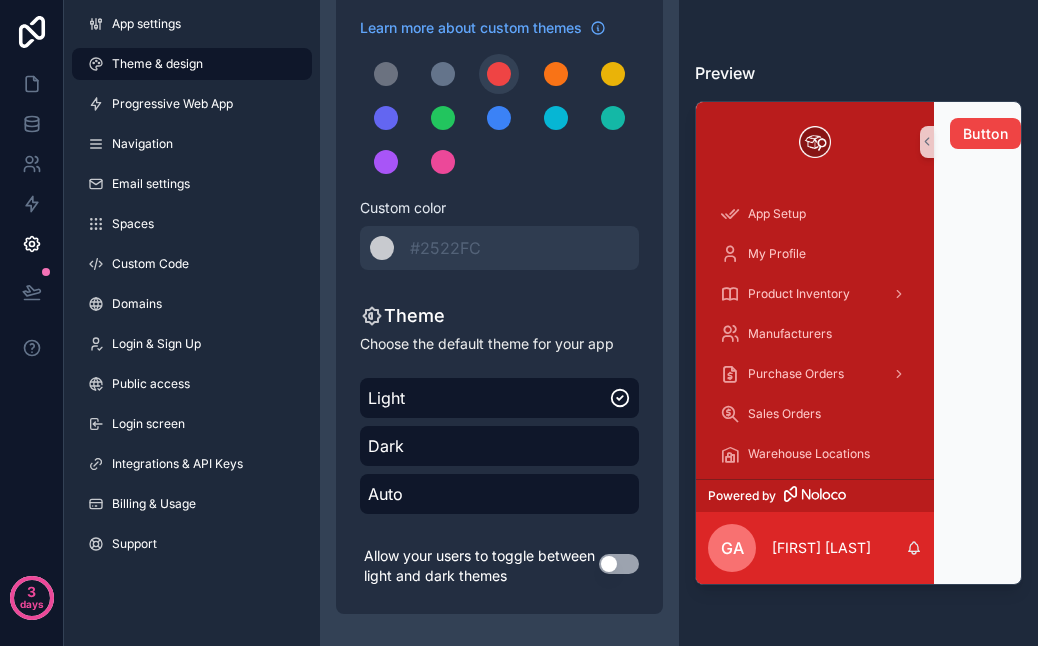 click on "Progressive Web App" at bounding box center [192, 104] 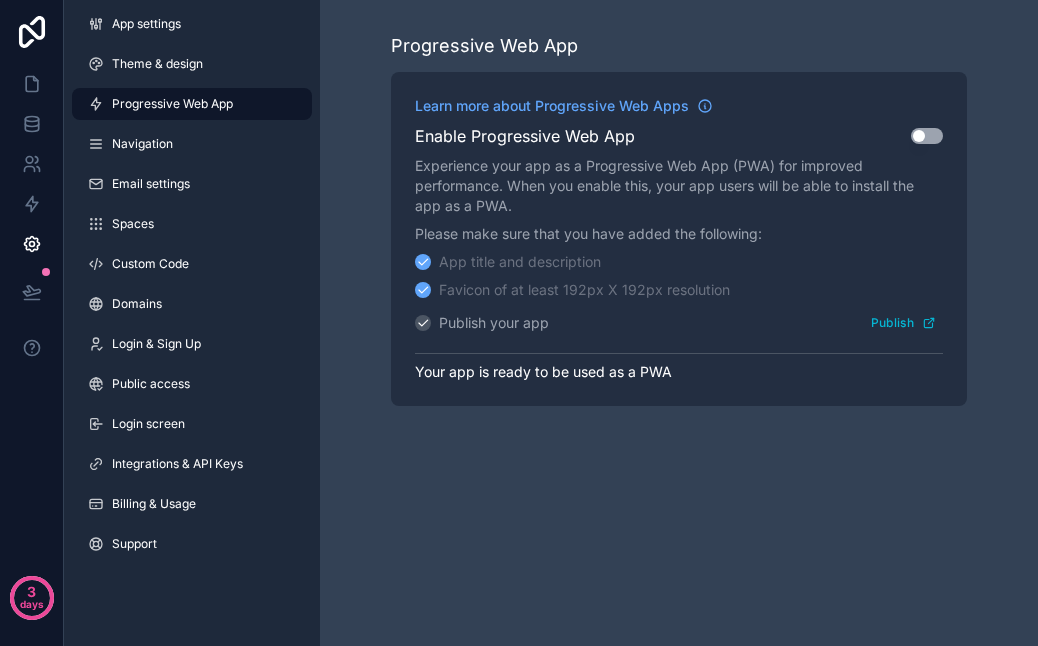 scroll, scrollTop: 0, scrollLeft: 0, axis: both 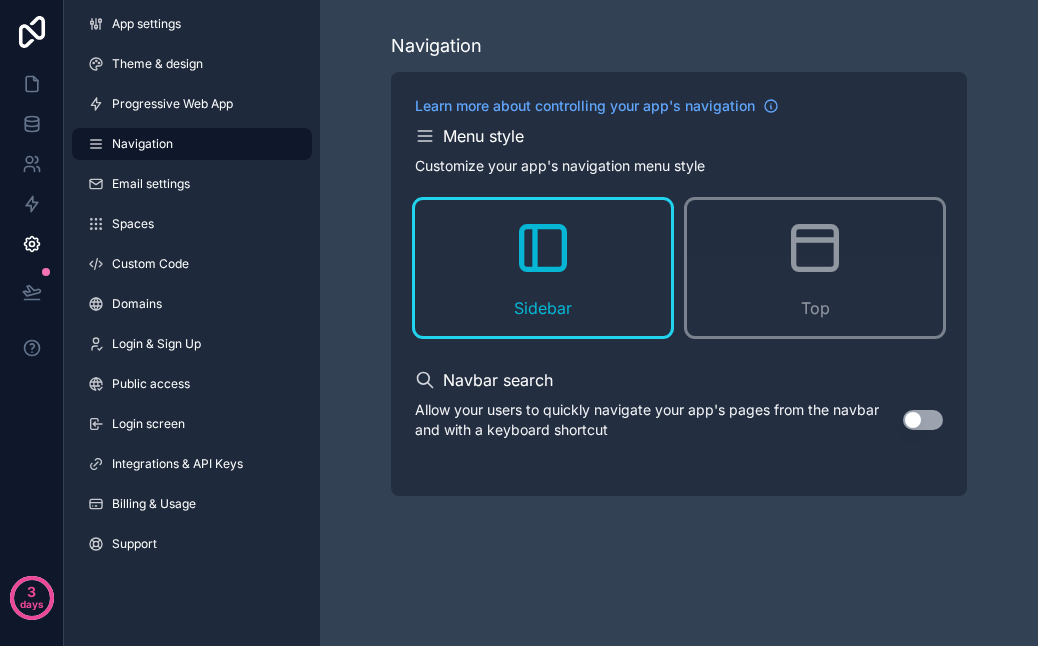 click on "Email settings" at bounding box center (192, 184) 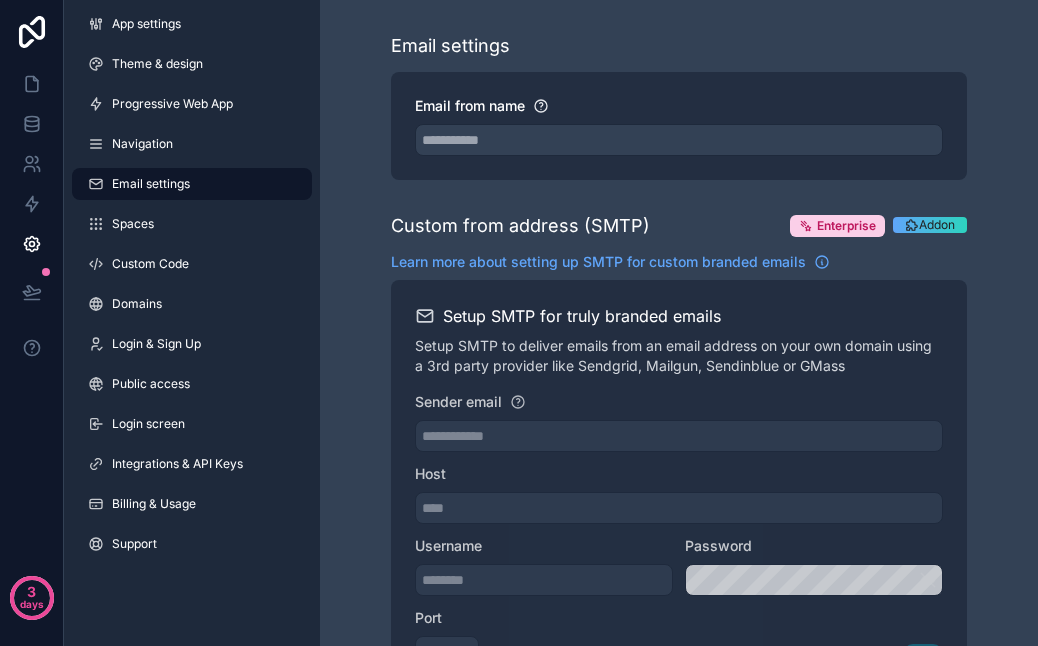 click on "Spaces" at bounding box center [192, 224] 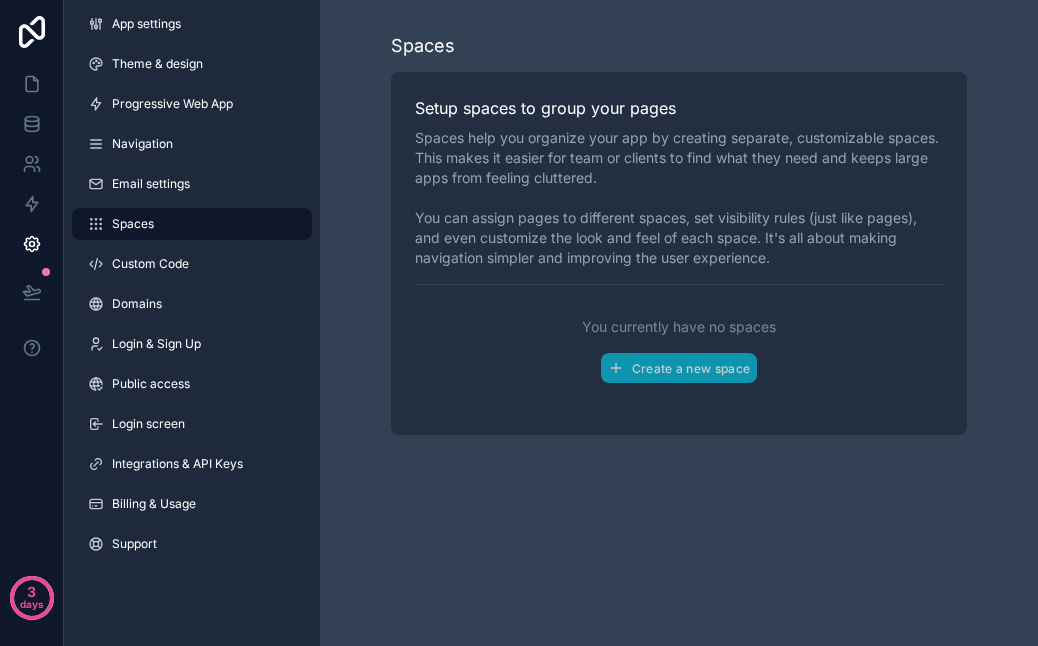 click on "Custom Code" at bounding box center [192, 264] 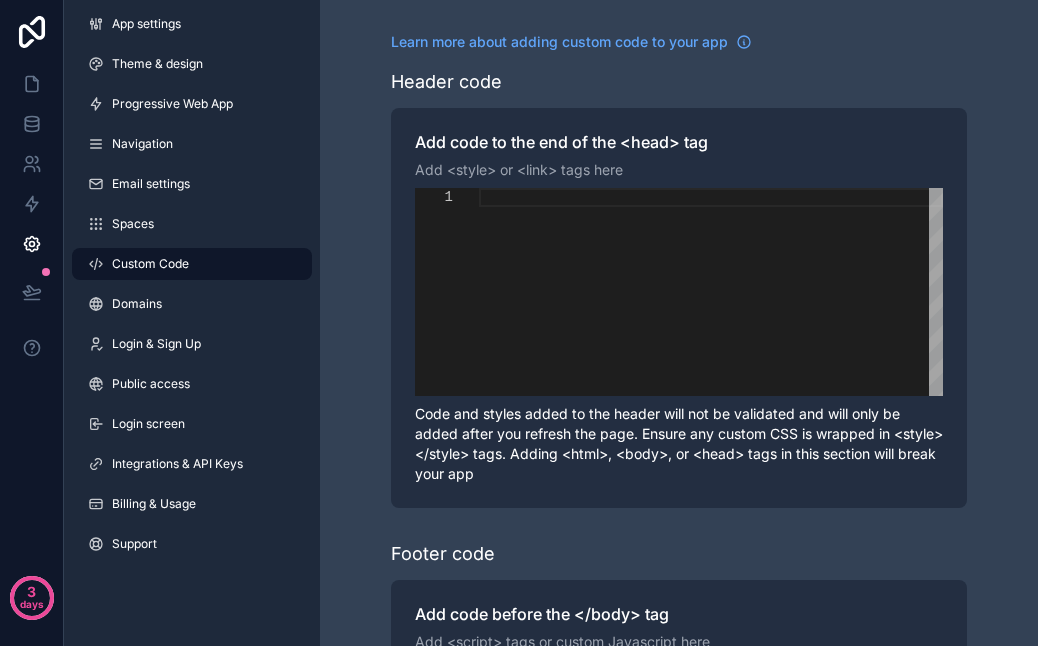 click on "Domains" at bounding box center [192, 304] 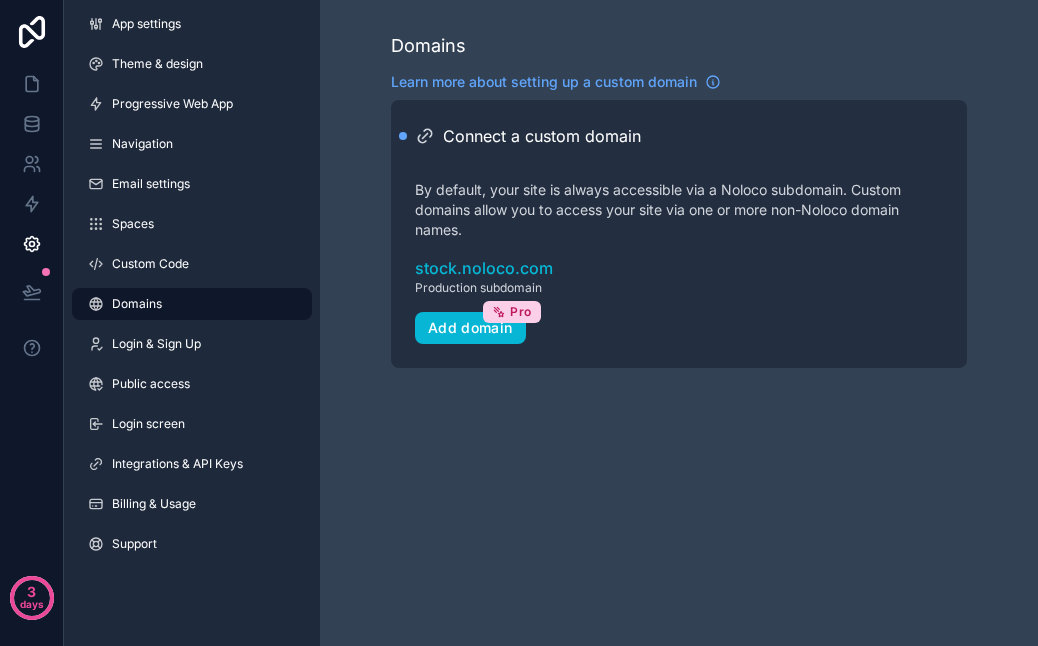 click on "Login & Sign Up" at bounding box center [192, 344] 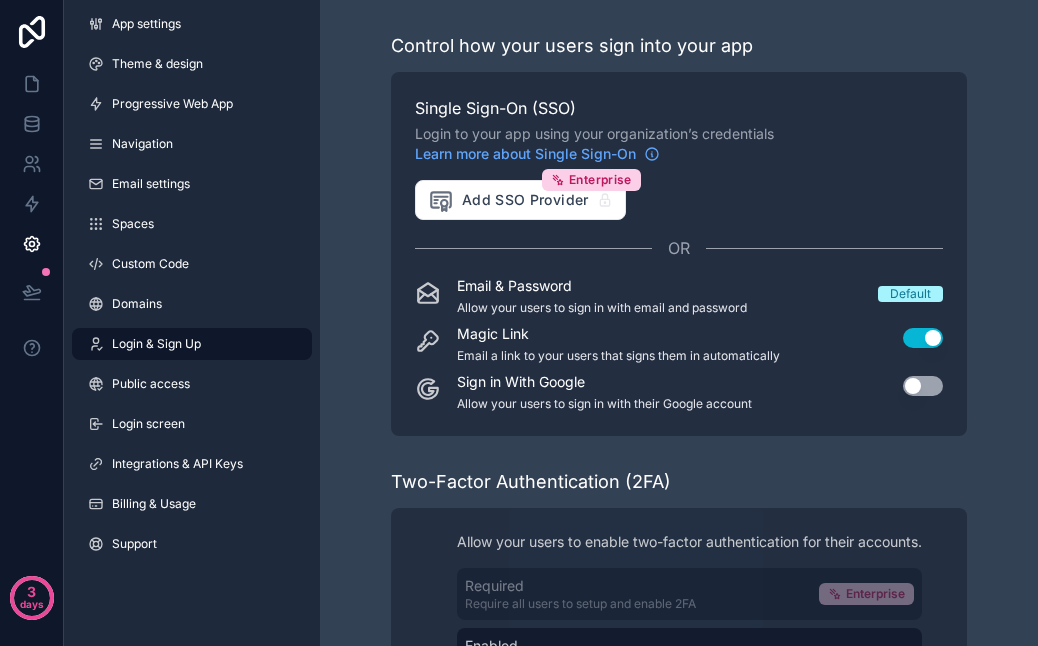 click on "Public access" at bounding box center (192, 384) 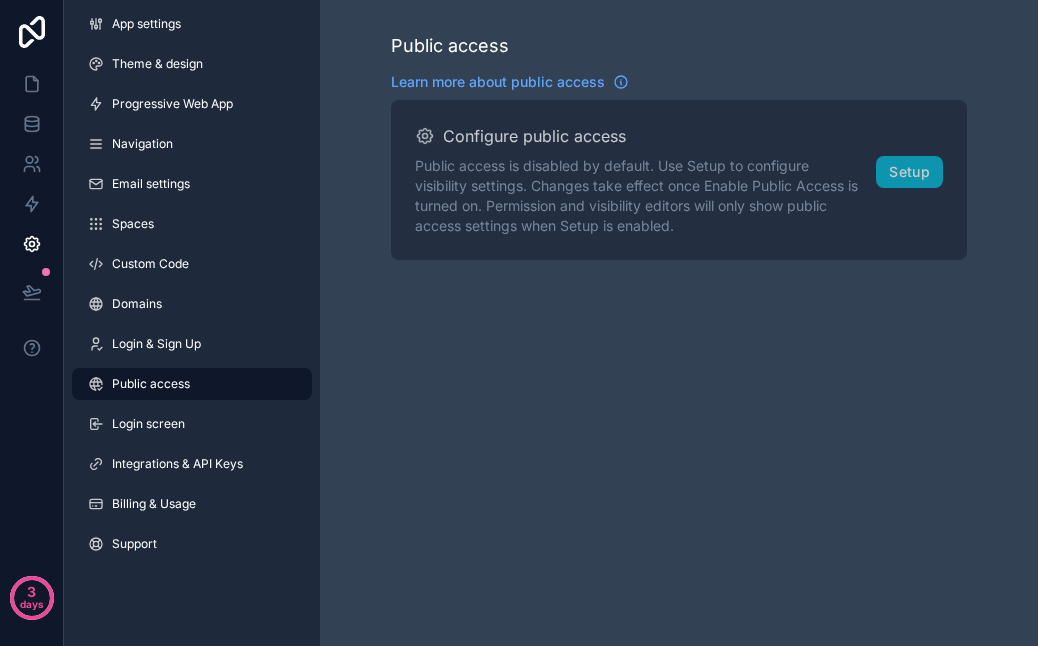 click on "App settings Theme & design Progressive Web App Navigation Email settings Spaces Custom Code Domains Login & Sign Up Public access Login screen Integrations & API Keys Billing & Usage Support" at bounding box center (192, 288) 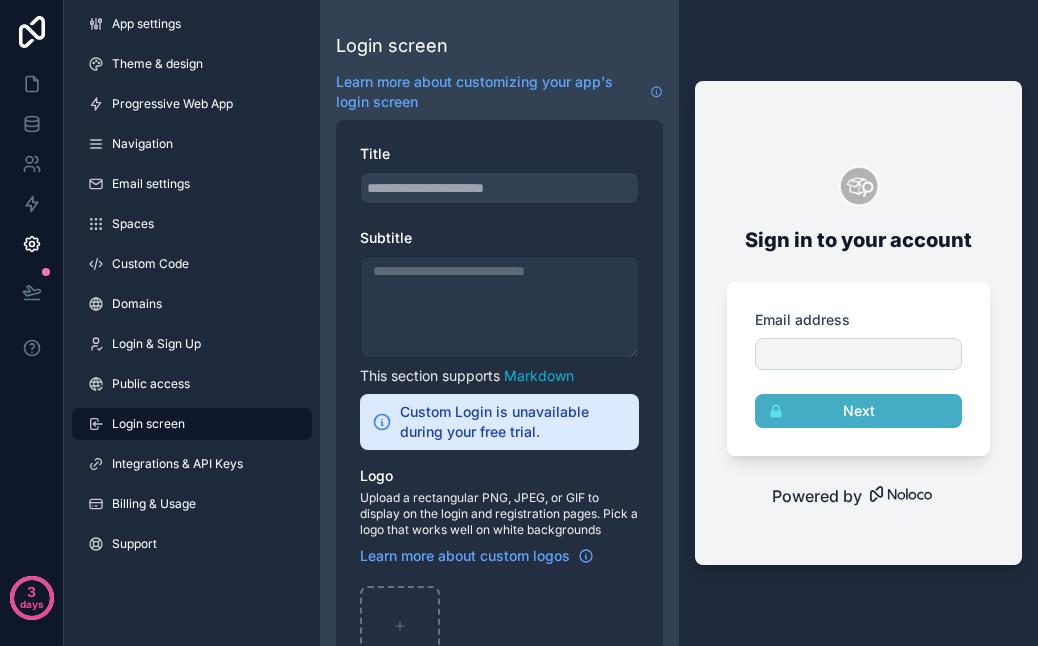 click on "Integrations & API Keys" at bounding box center [192, 464] 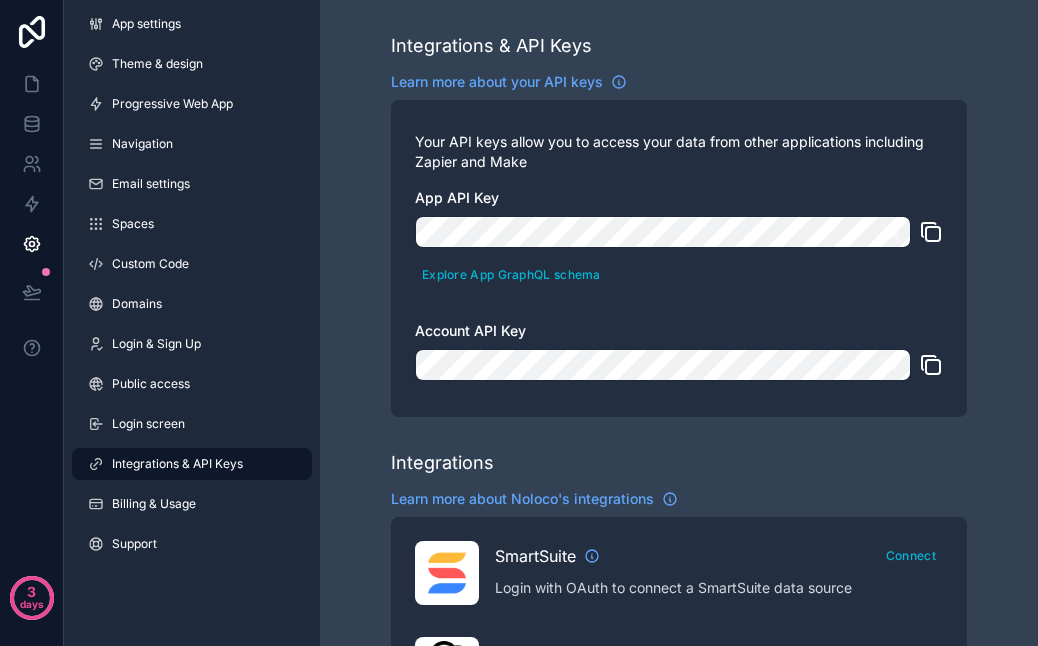 click on "Billing & Usage" at bounding box center (192, 504) 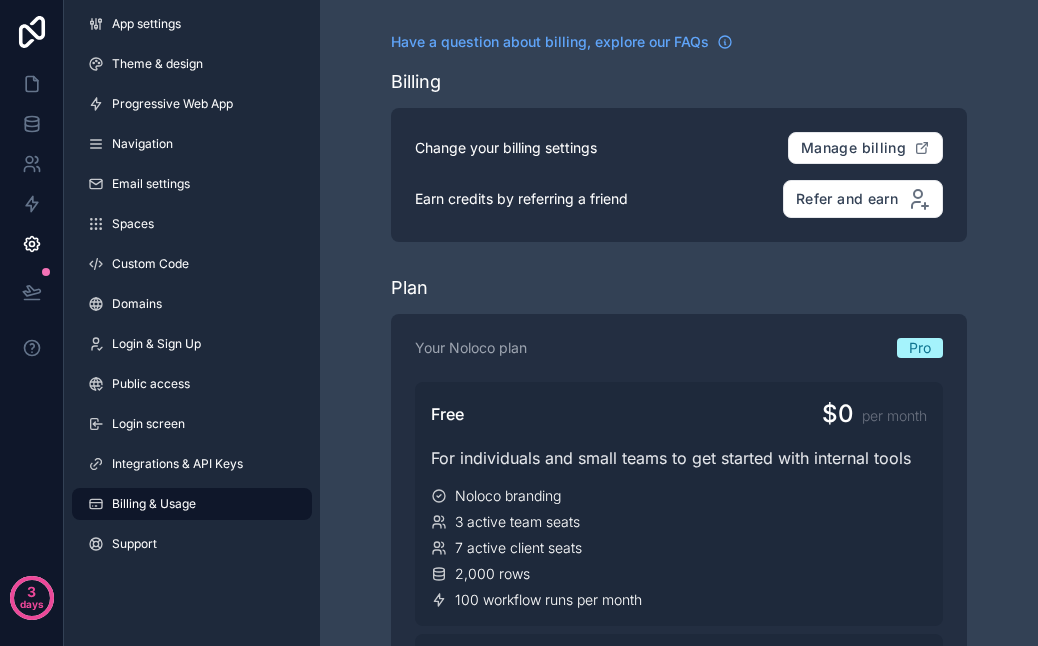 click on "App settings" at bounding box center [192, 24] 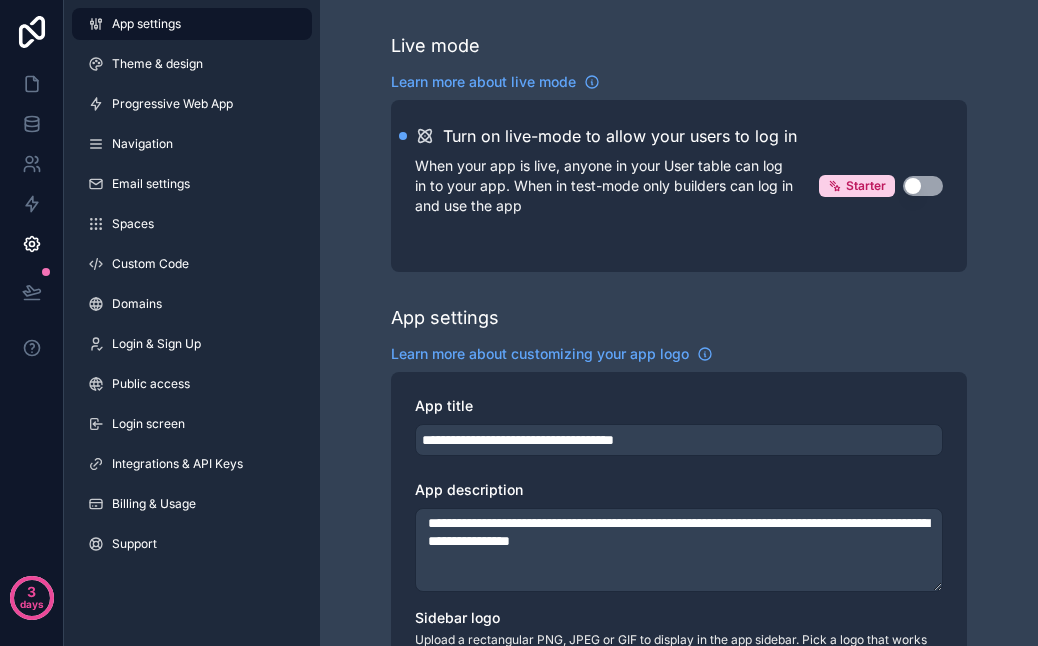 click on "Use setting" at bounding box center (923, 186) 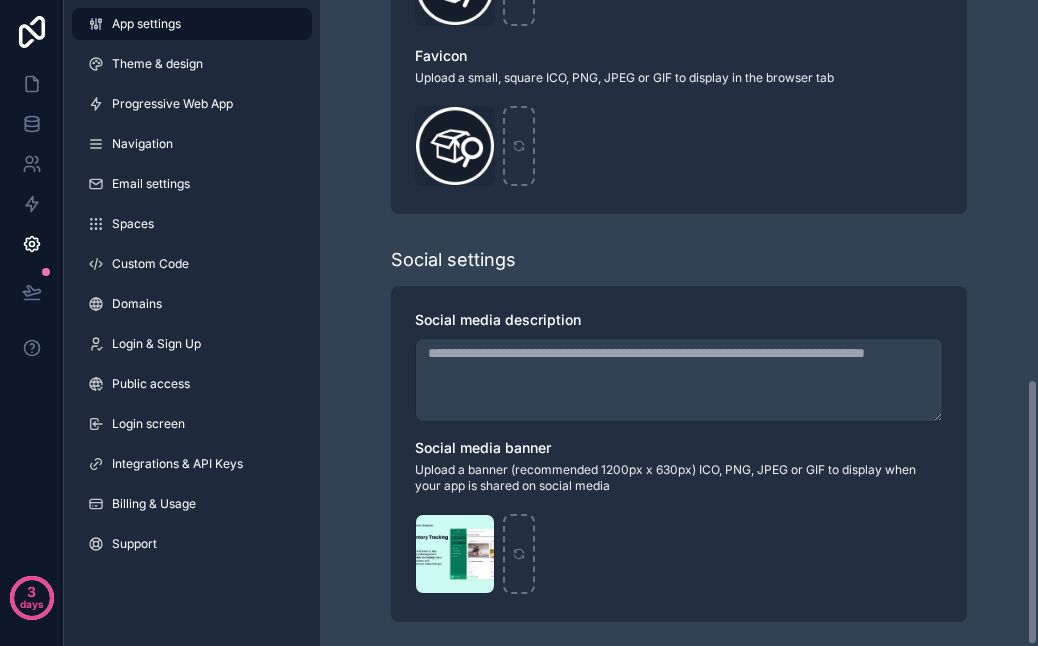 scroll, scrollTop: 921, scrollLeft: 0, axis: vertical 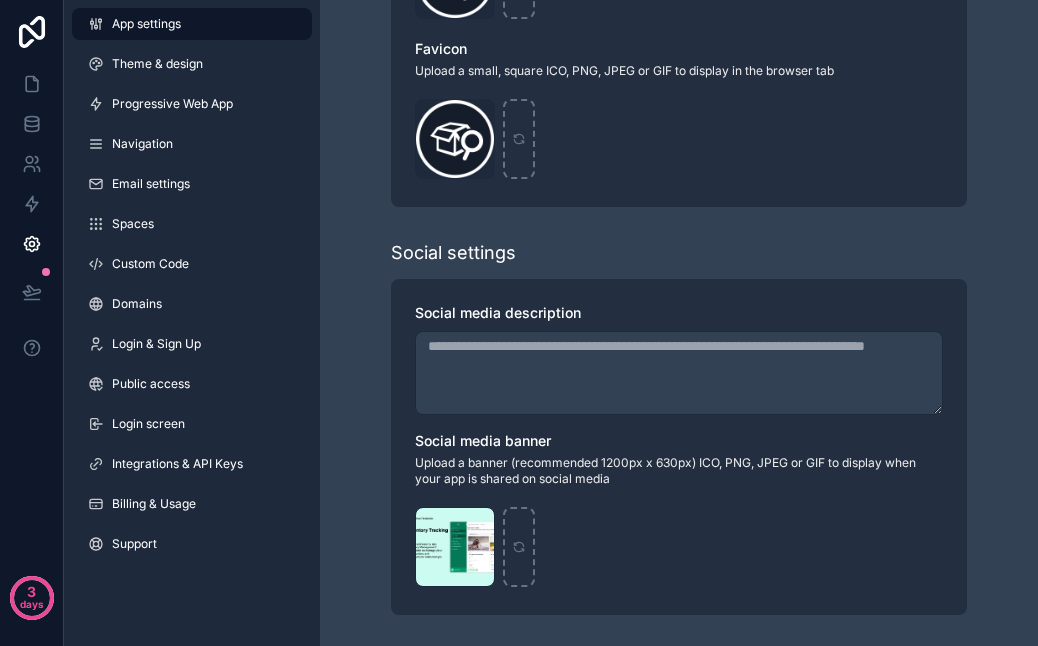 click on "Inventory-Tracking-1 .png" at bounding box center [455, 547] 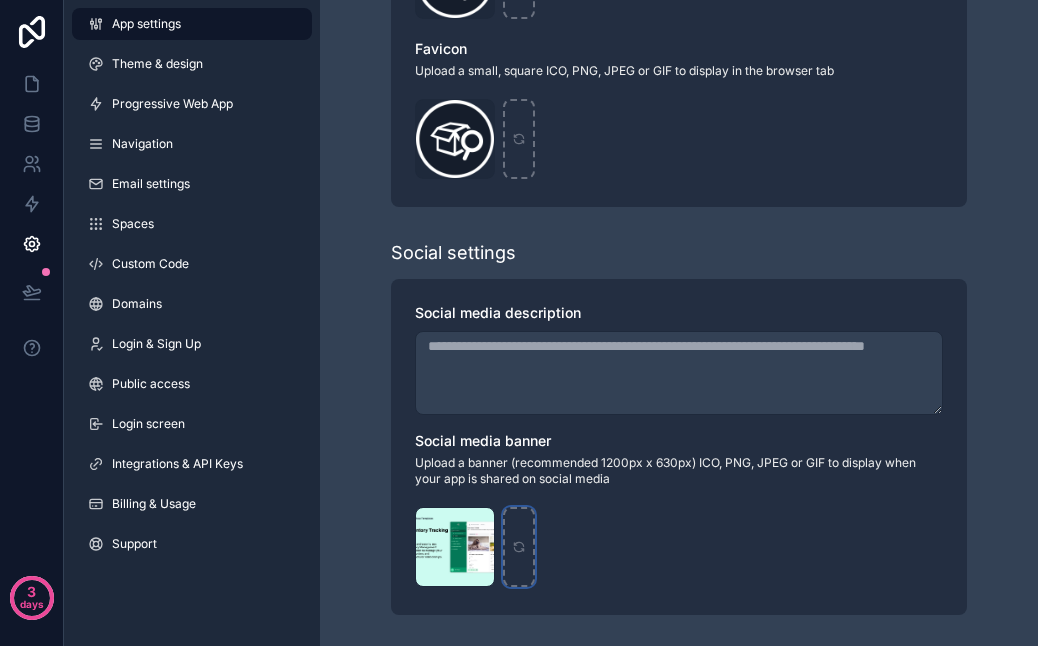 click 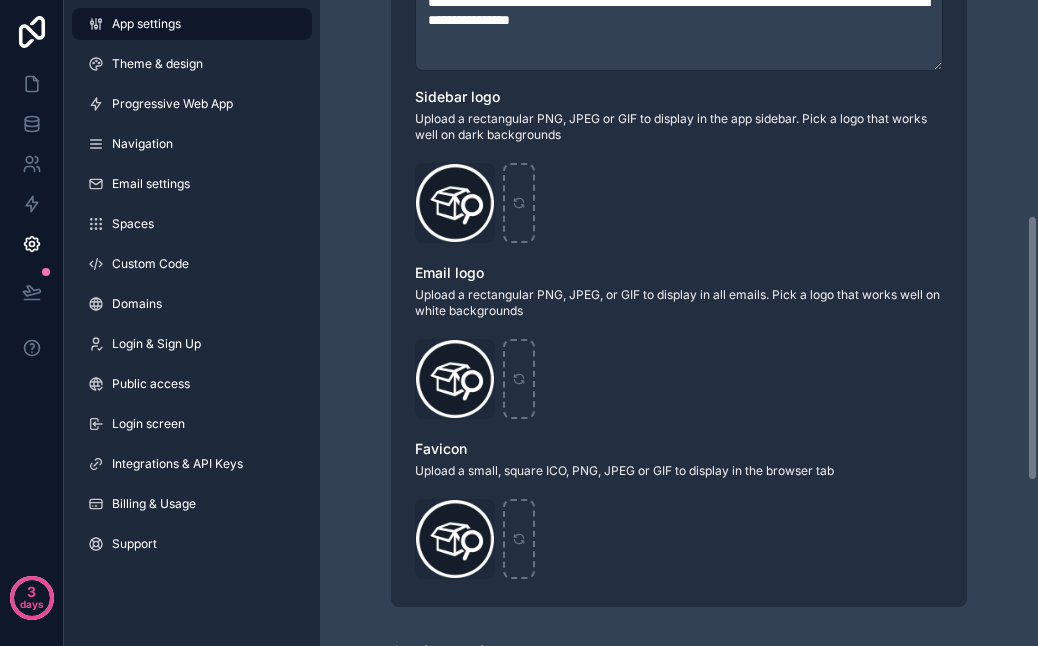 scroll, scrollTop: 0, scrollLeft: 0, axis: both 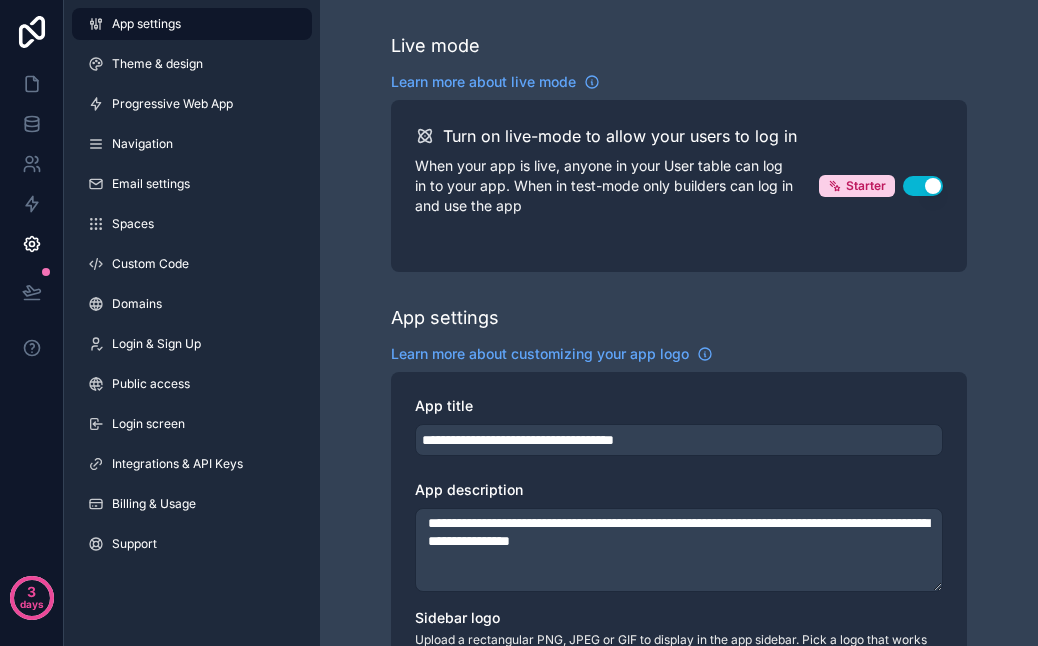click 